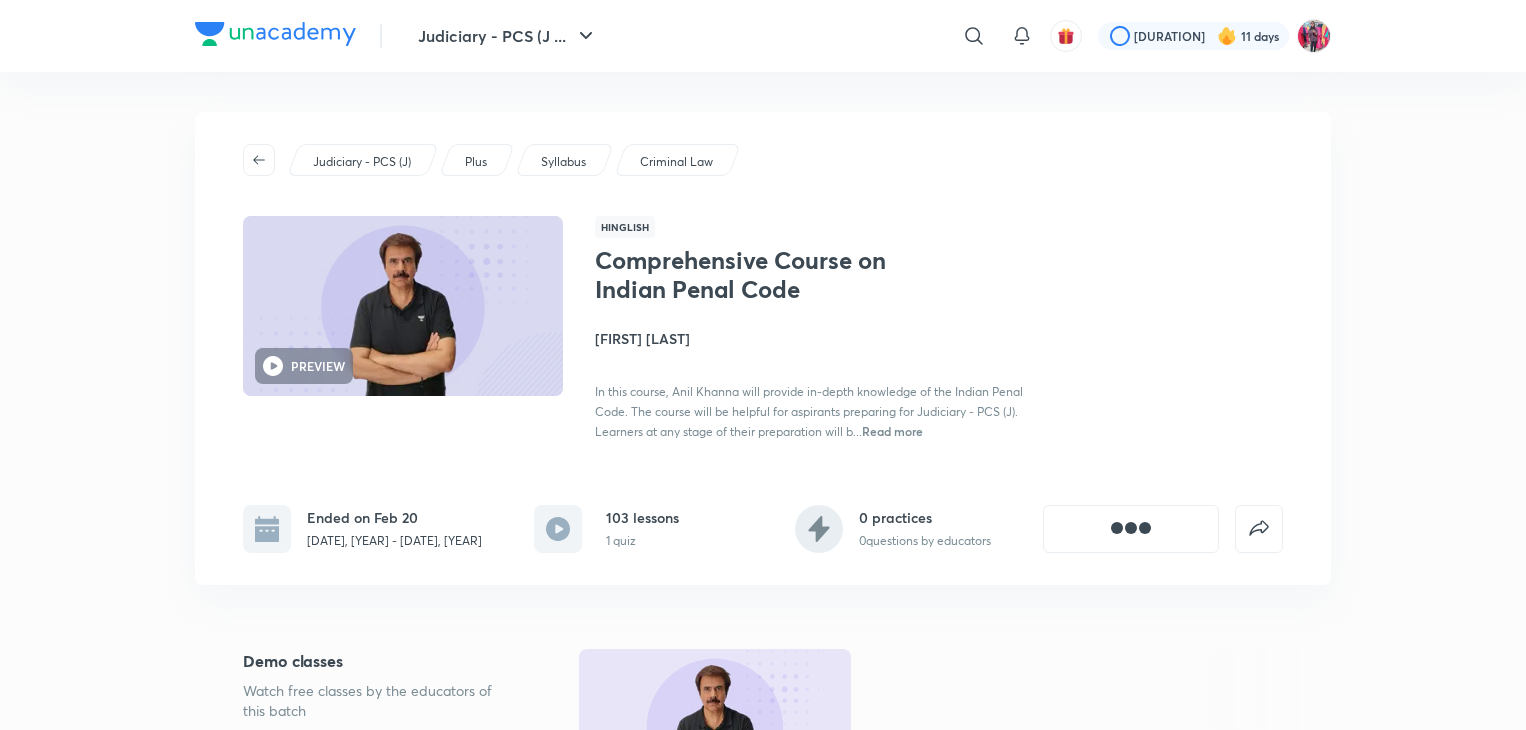 scroll, scrollTop: 0, scrollLeft: 0, axis: both 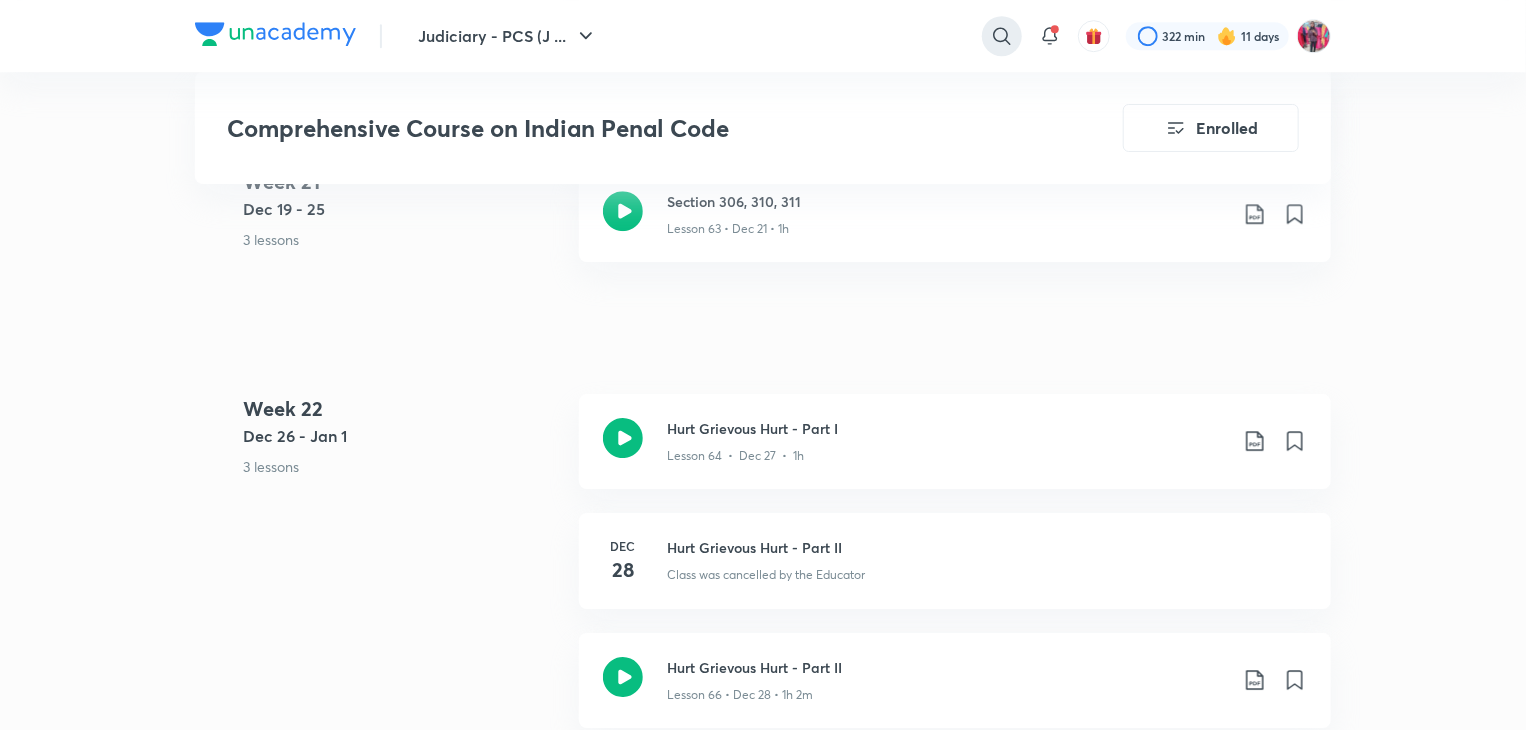click 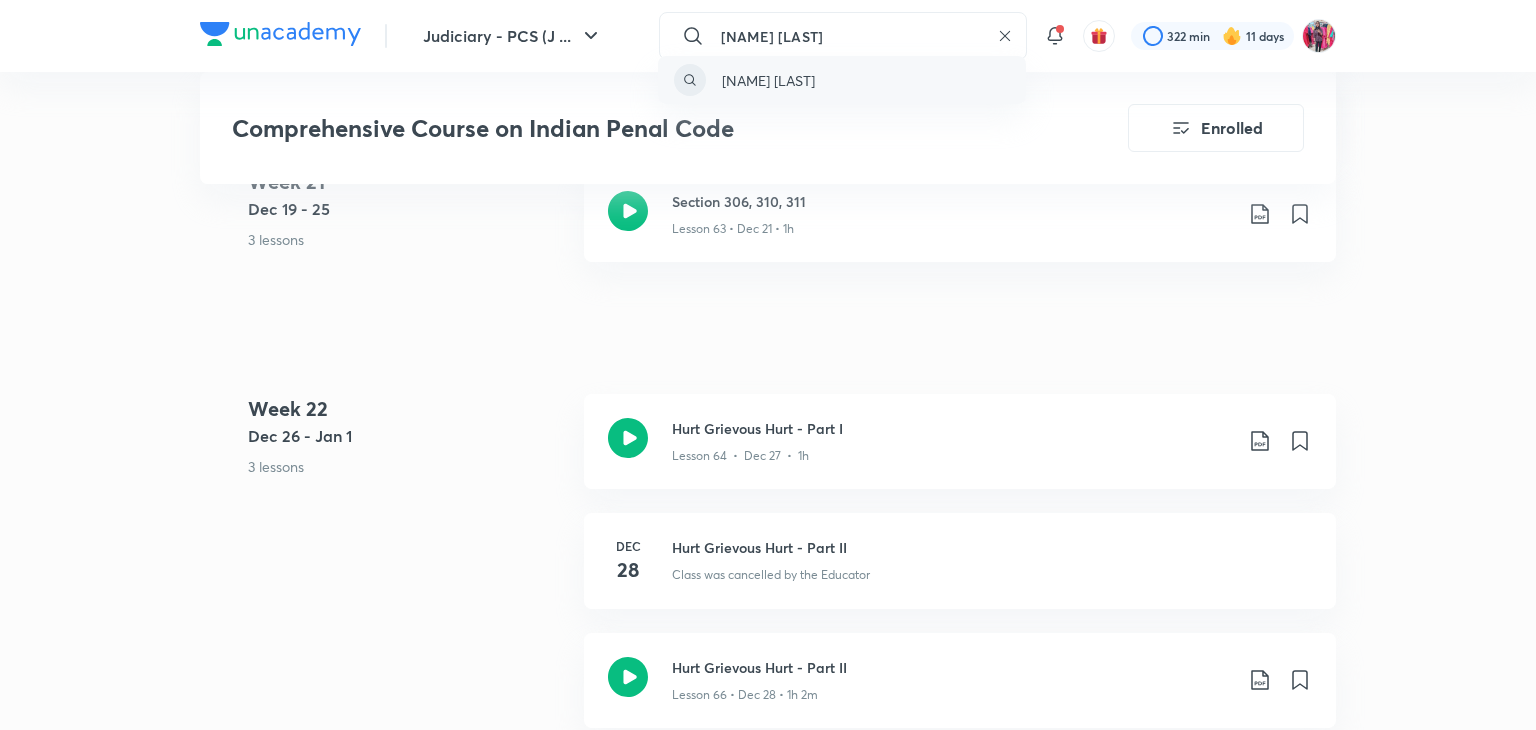 type on "shital sharma" 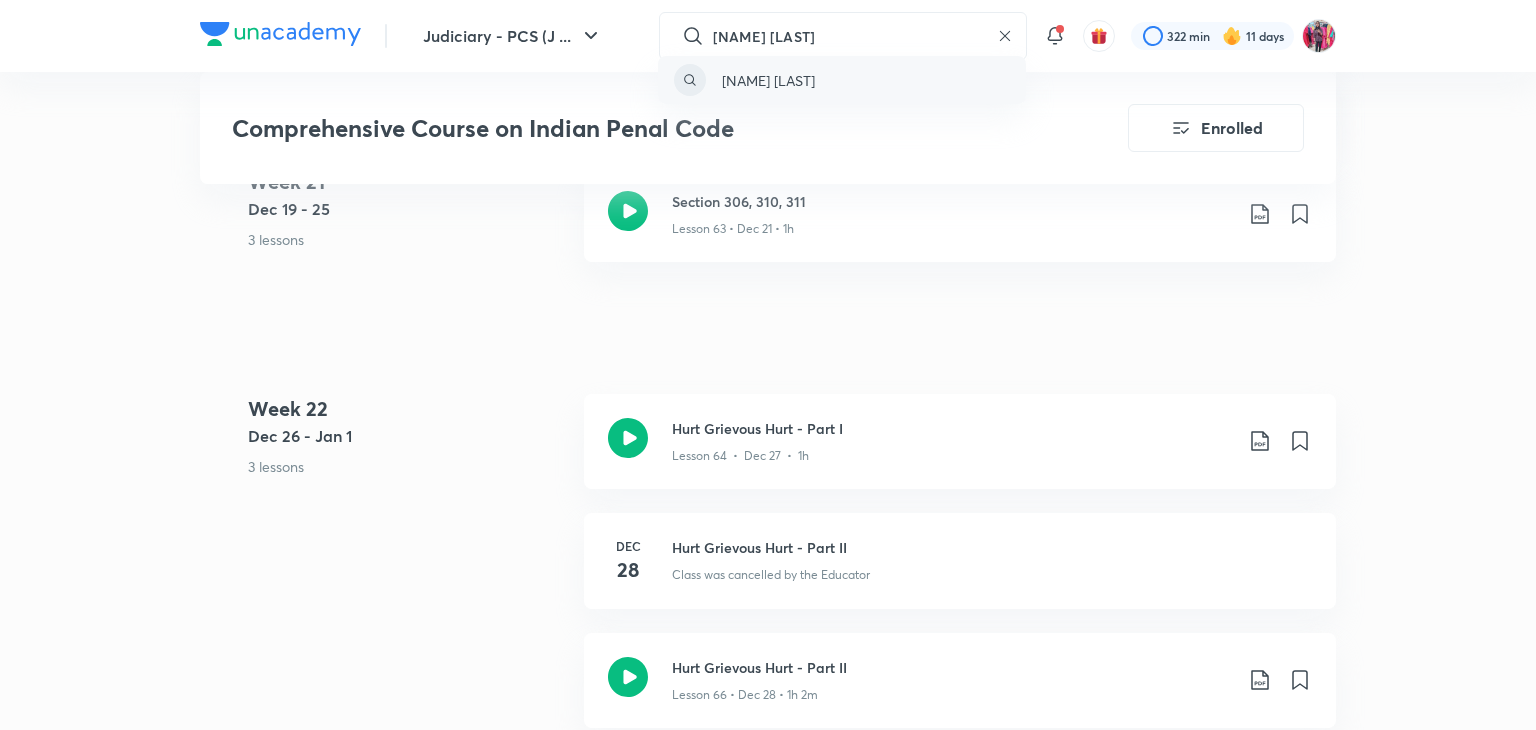 click on "shital sharma" at bounding box center [842, 80] 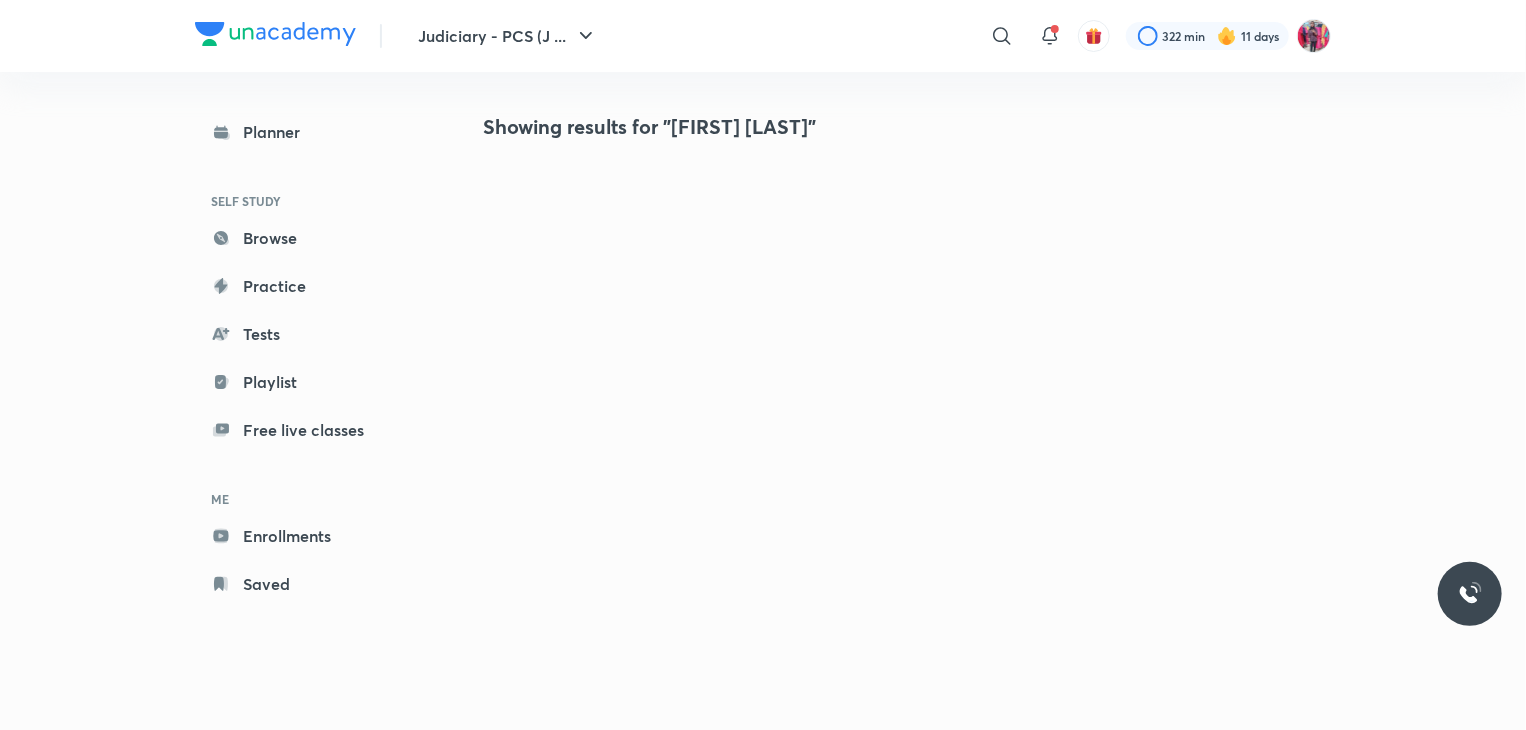 scroll, scrollTop: 0, scrollLeft: 0, axis: both 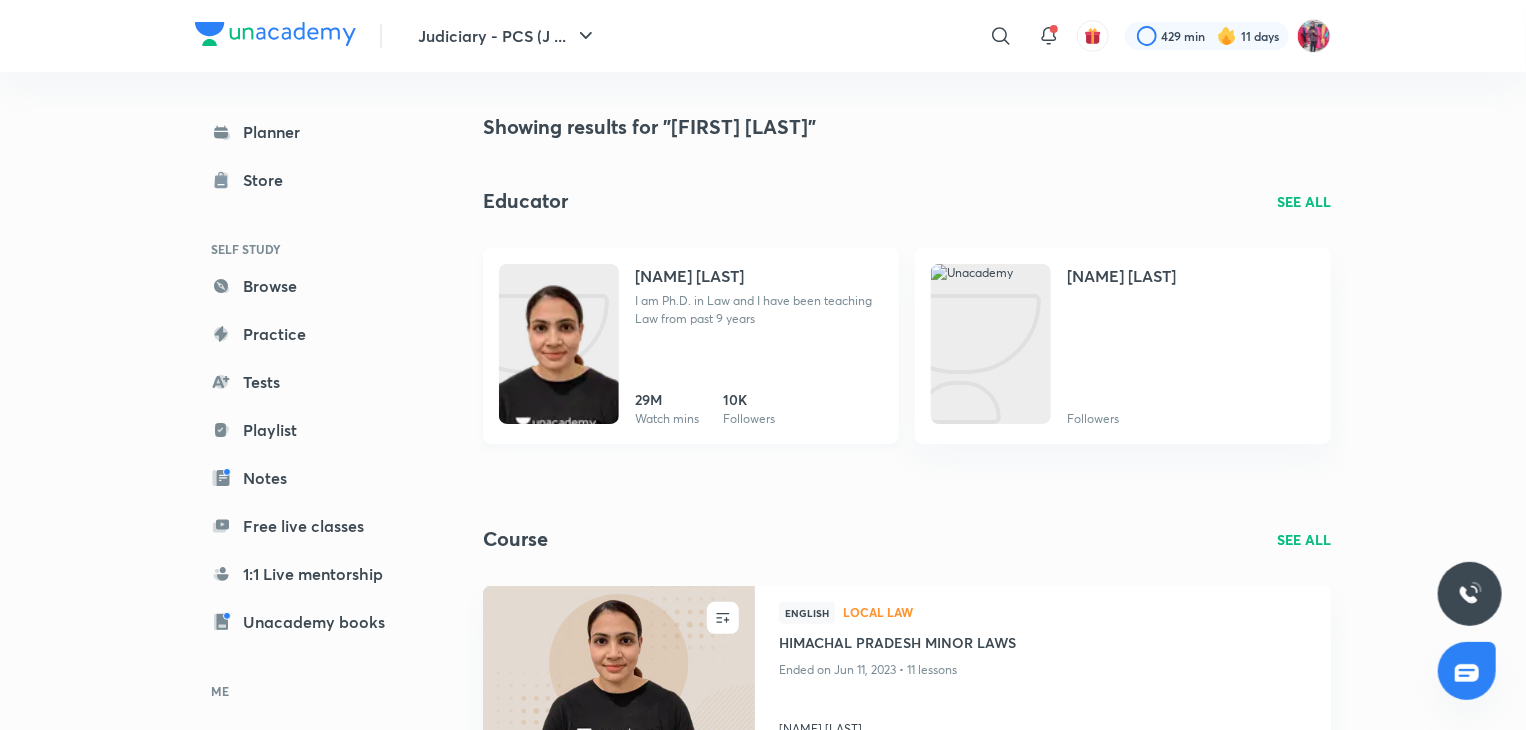 click on "[FIRST] [LAST]" at bounding box center [689, 276] 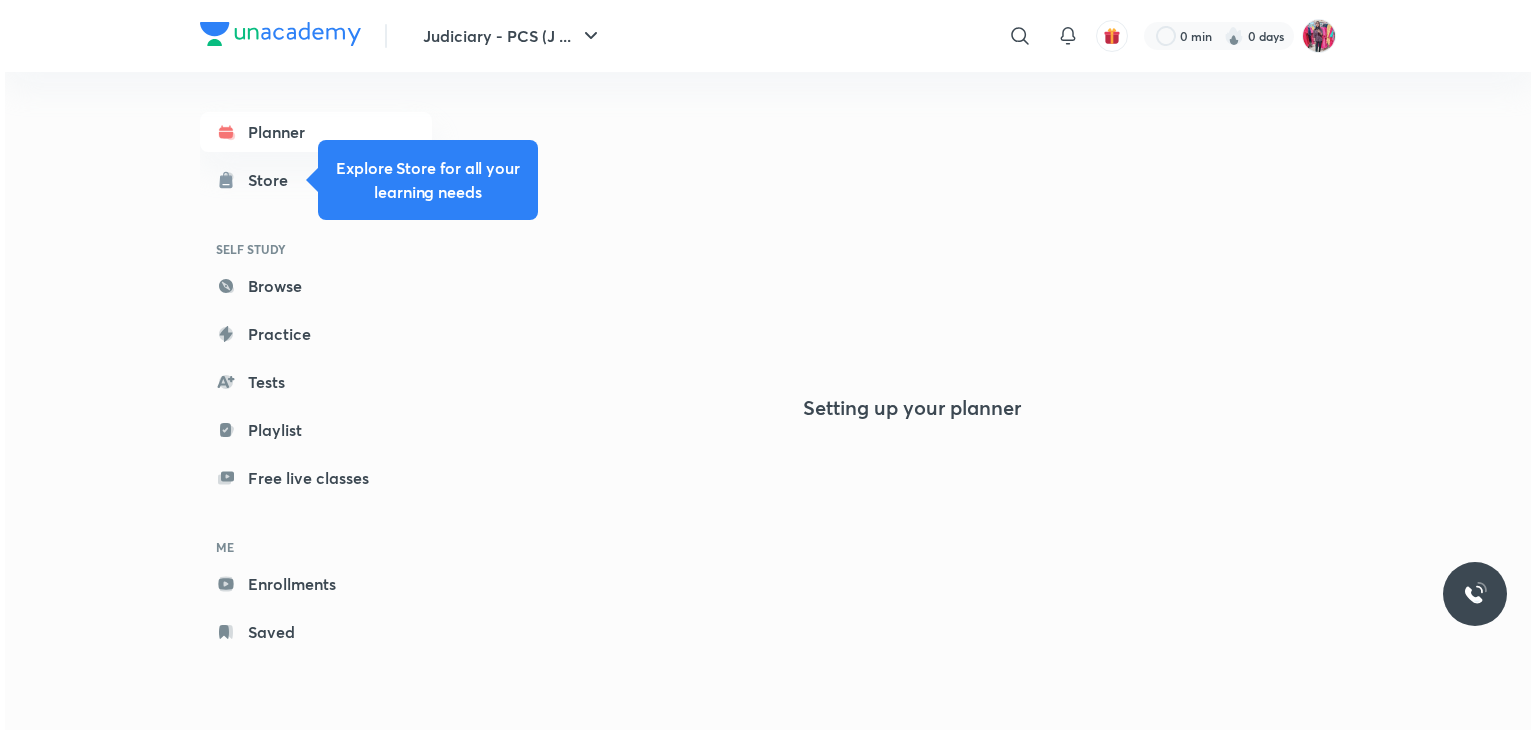 scroll, scrollTop: 0, scrollLeft: 0, axis: both 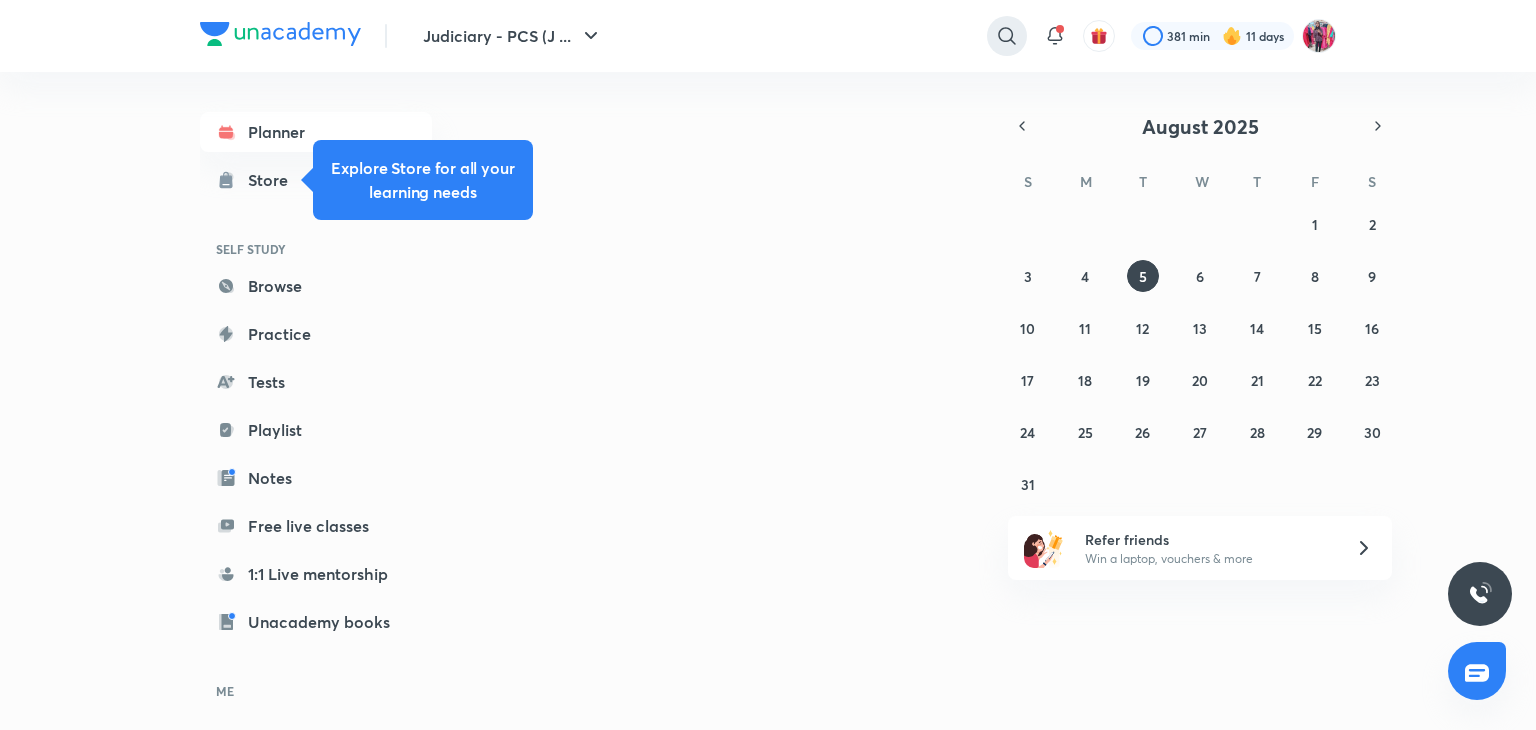click 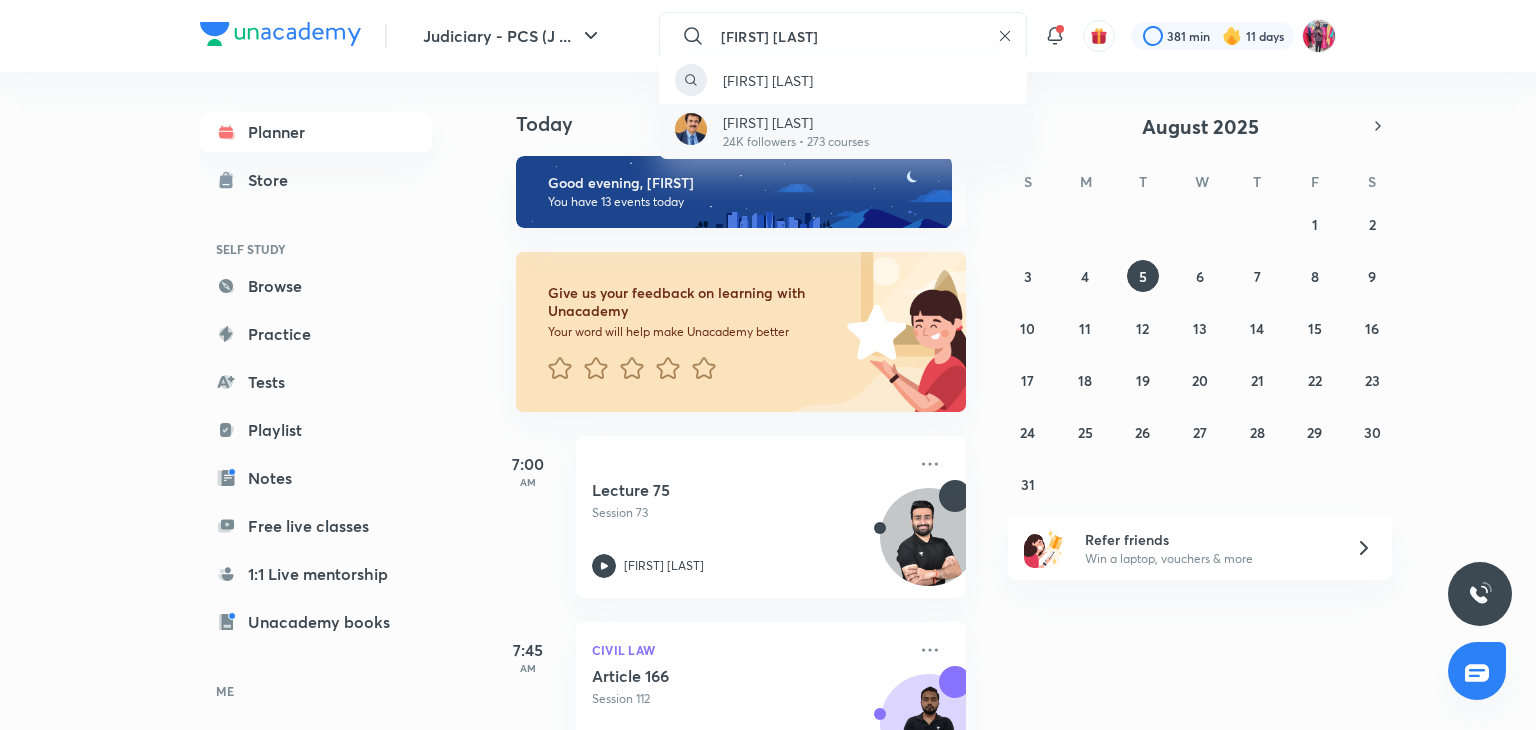type on "anil kh" 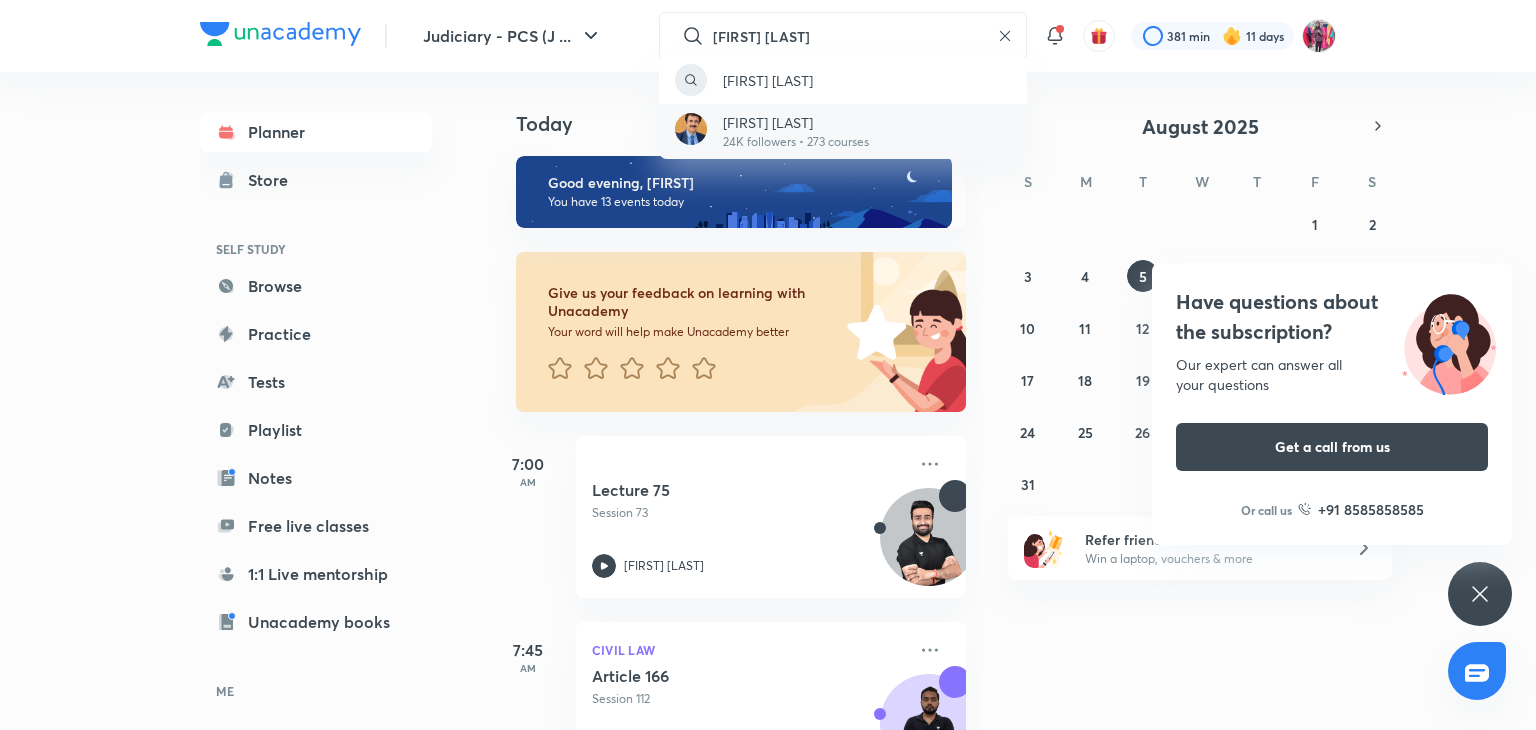 click on "24K followers • 273 courses" at bounding box center (796, 142) 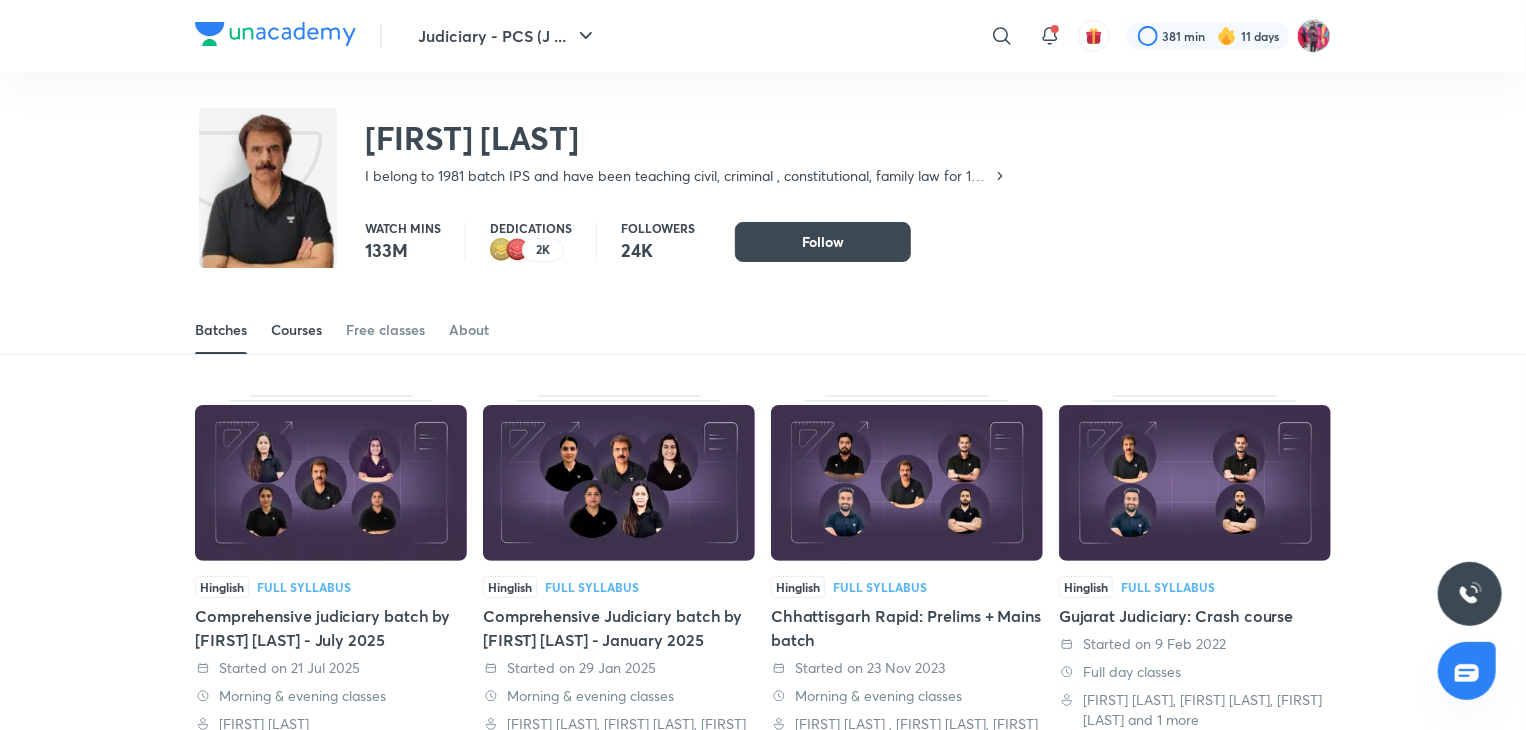 click on "Courses" at bounding box center [296, 330] 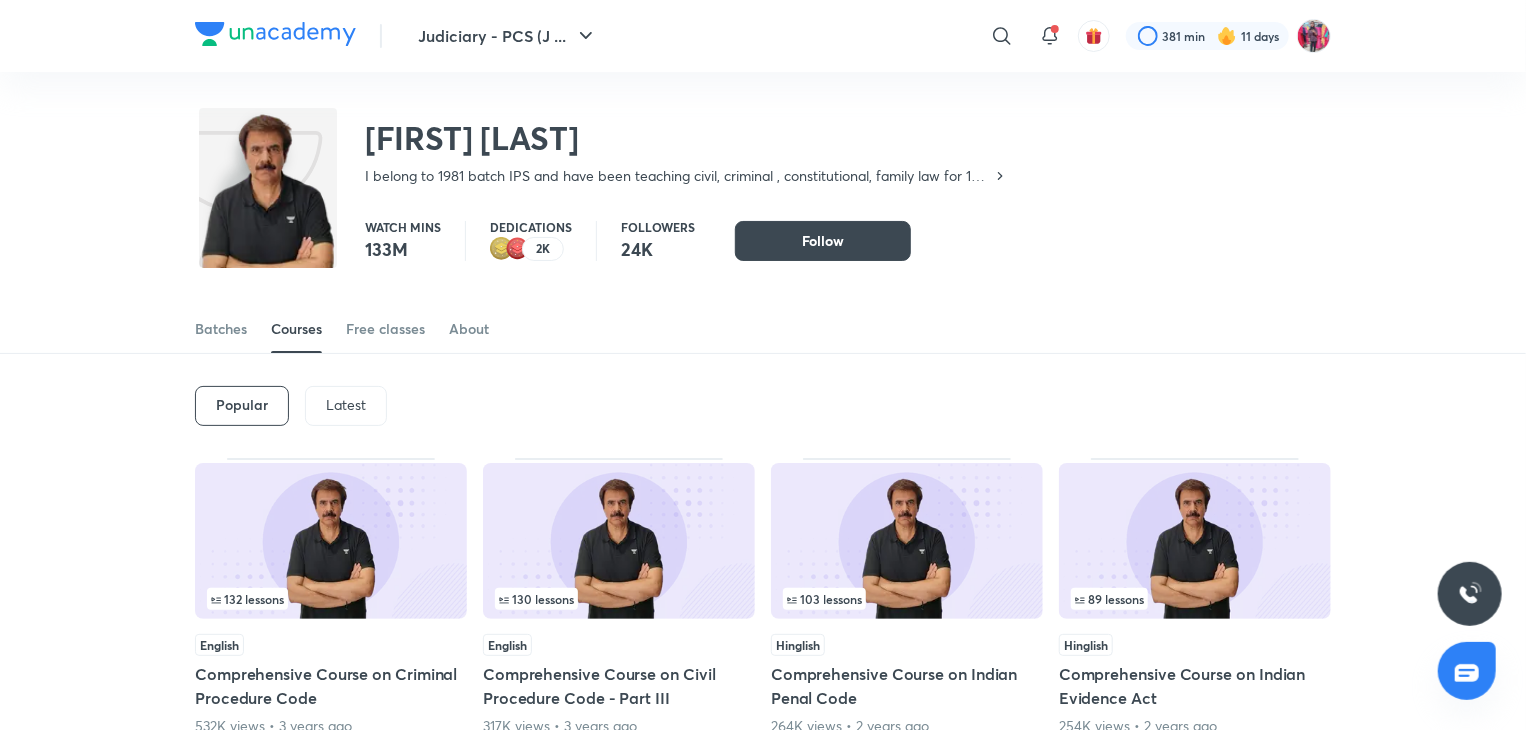 scroll, scrollTop: 0, scrollLeft: 0, axis: both 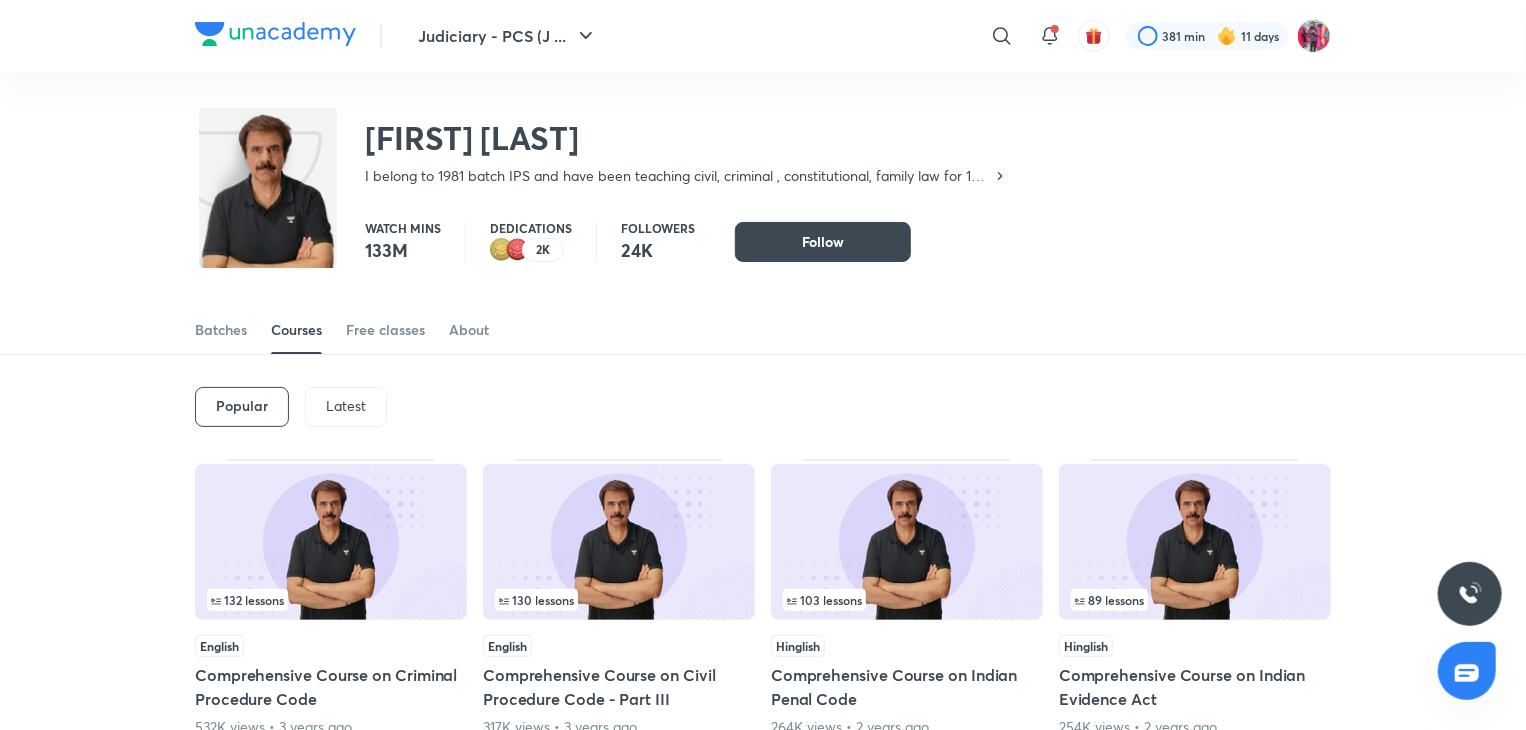 click on "Latest" at bounding box center [346, 406] 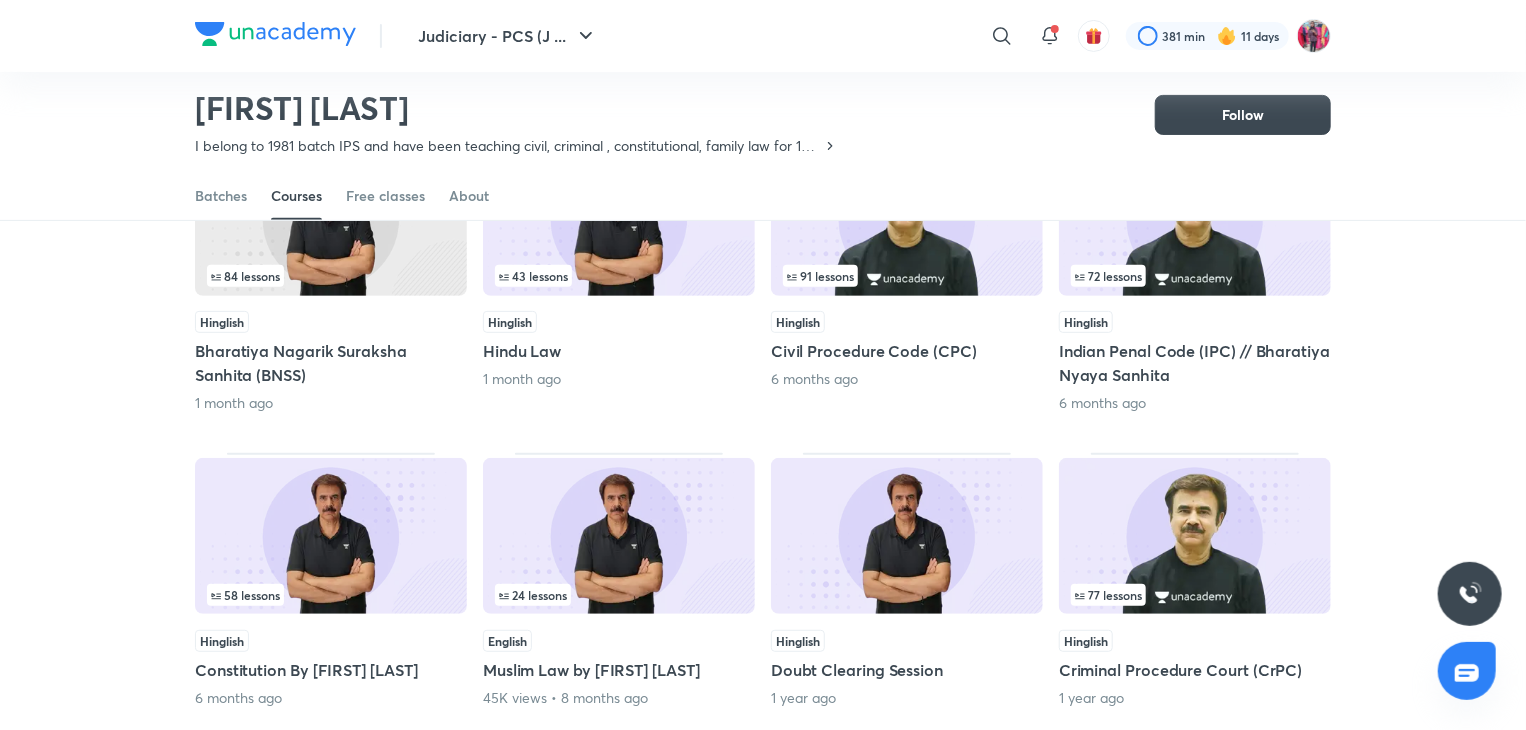 scroll, scrollTop: 386, scrollLeft: 0, axis: vertical 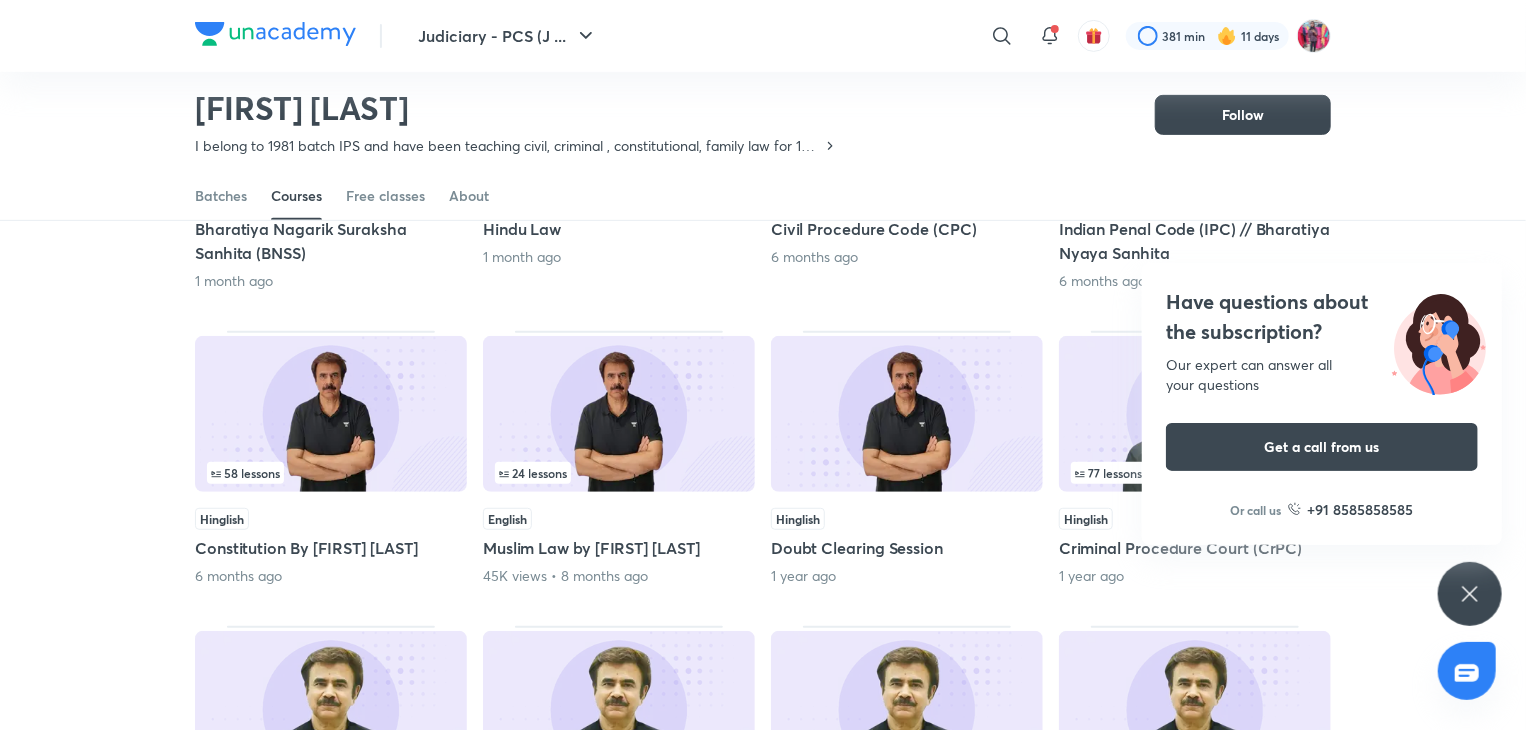 click on "Popular Latest   84   lessons Hinglish Bharatiya Nagarik Suraksha Sanhita (BNSS) 1 month ago   43   lessons Hinglish Hindu Law 1 month ago   91   lessons Hinglish Civil Procedure Code (CPC) 6 months ago   72   lessons Hinglish Indian Penal Code (IPC) // Bharatiya Nyaya Sanhita 6 months ago   58   lessons Hinglish Constitution By Anil Khanna 6 months ago   24   lessons English Muslim Law by Anil Khanna 45K views  •  8 months ago Hinglish Doubt Clearing Session 1 year ago   77   lessons Hinglish Criminal Procedure Court (CrPC) 1 year ago   36   lessons Hinglish Evidence Act 31K views  •  1 year ago   36   lessons Hinglish Hindu Law - II 44K views  •  1 year ago   5   lessons Hinglish Limitation Act - II 6K views  •  1 year ago   17   lessons Hinglish Limitation Act 23K views  •  1 year ago View more" at bounding box center (763, 461) 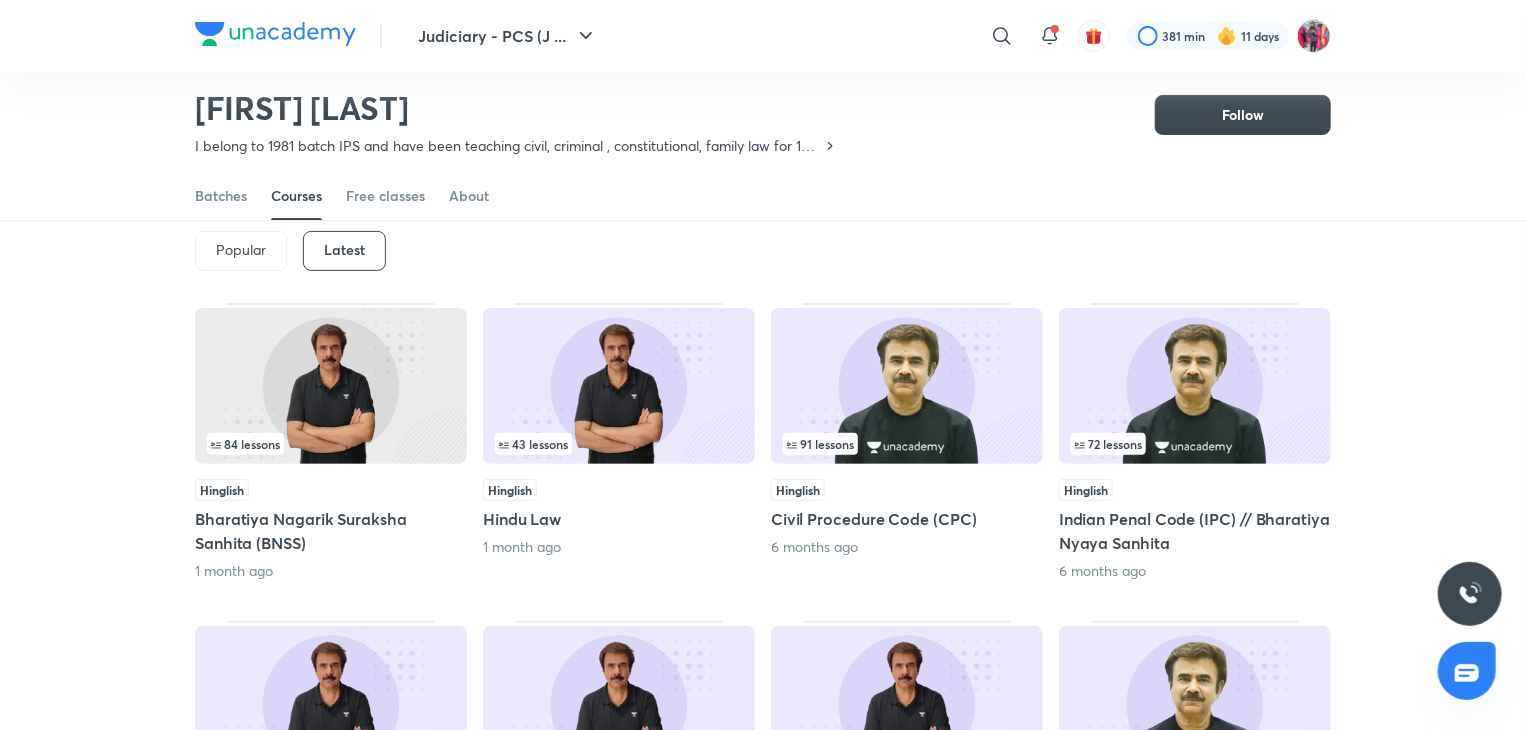 scroll, scrollTop: 86, scrollLeft: 0, axis: vertical 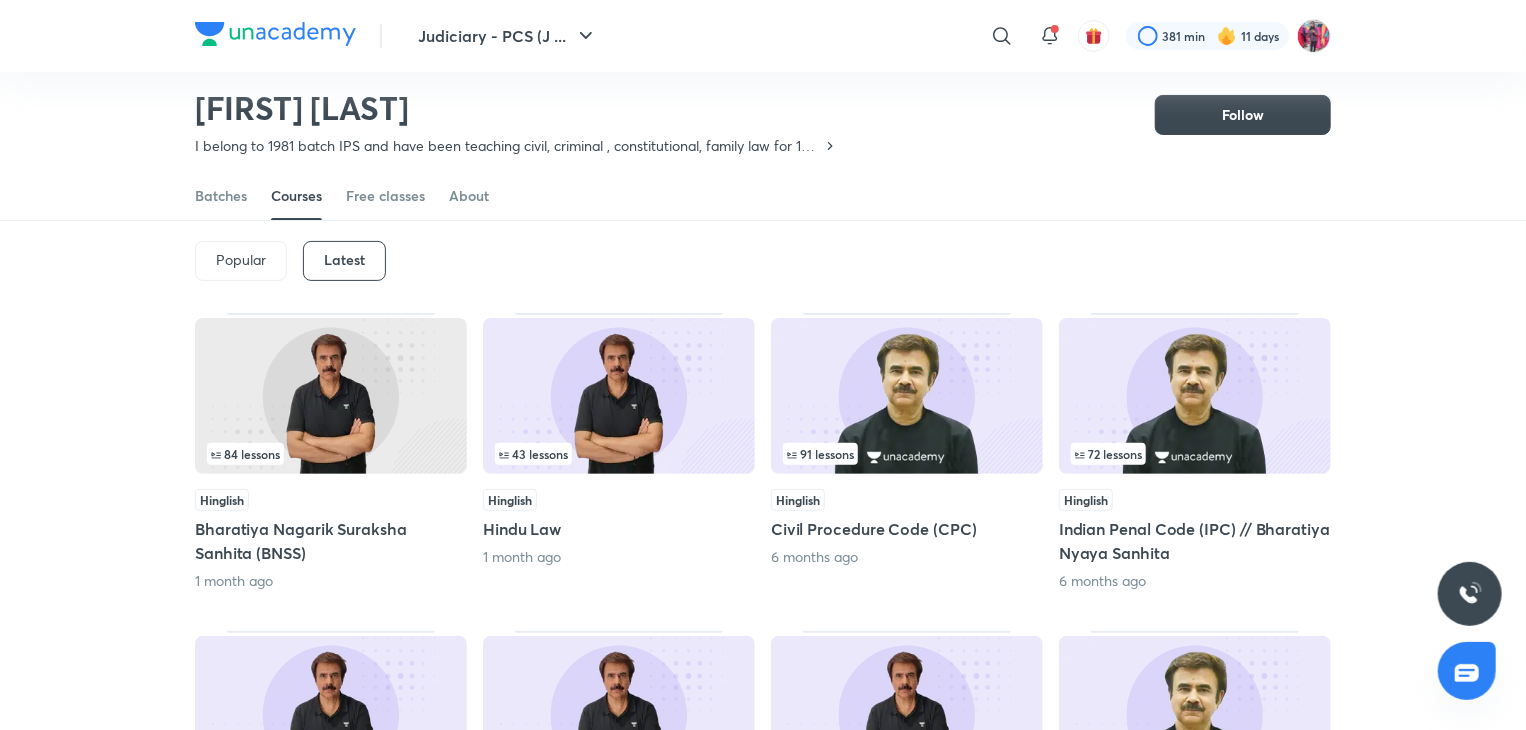 drag, startPoint x: 322, startPoint y: 531, endPoint x: 240, endPoint y: 458, distance: 109.786156 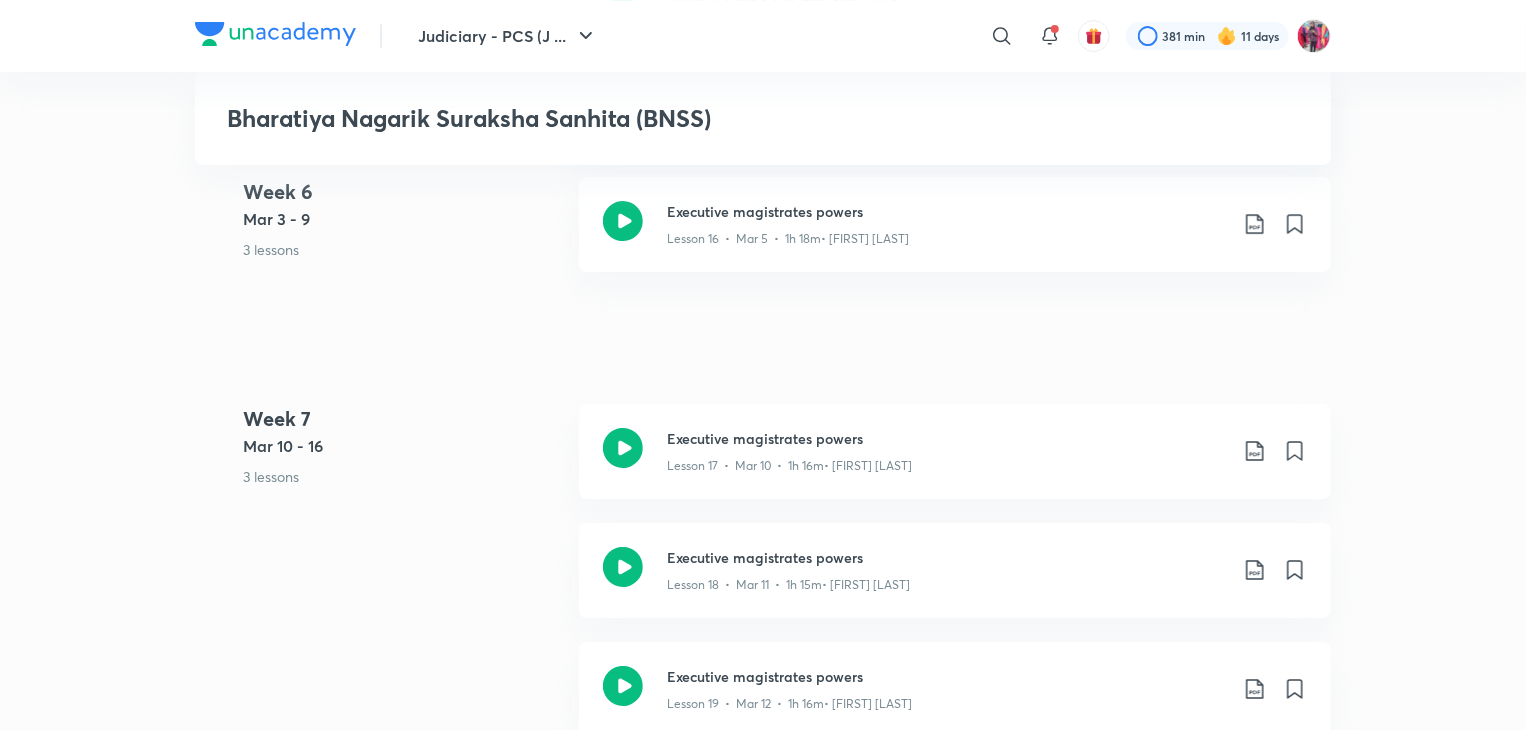 scroll, scrollTop: 3000, scrollLeft: 0, axis: vertical 